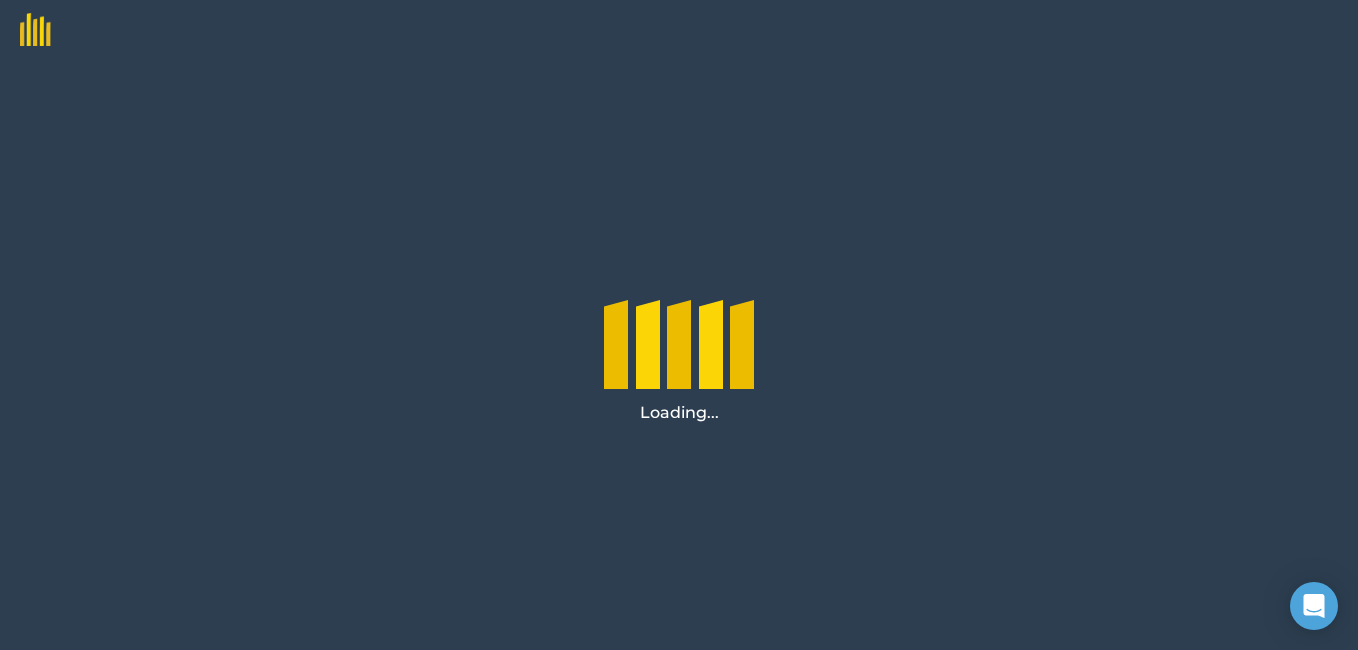 scroll, scrollTop: 0, scrollLeft: 0, axis: both 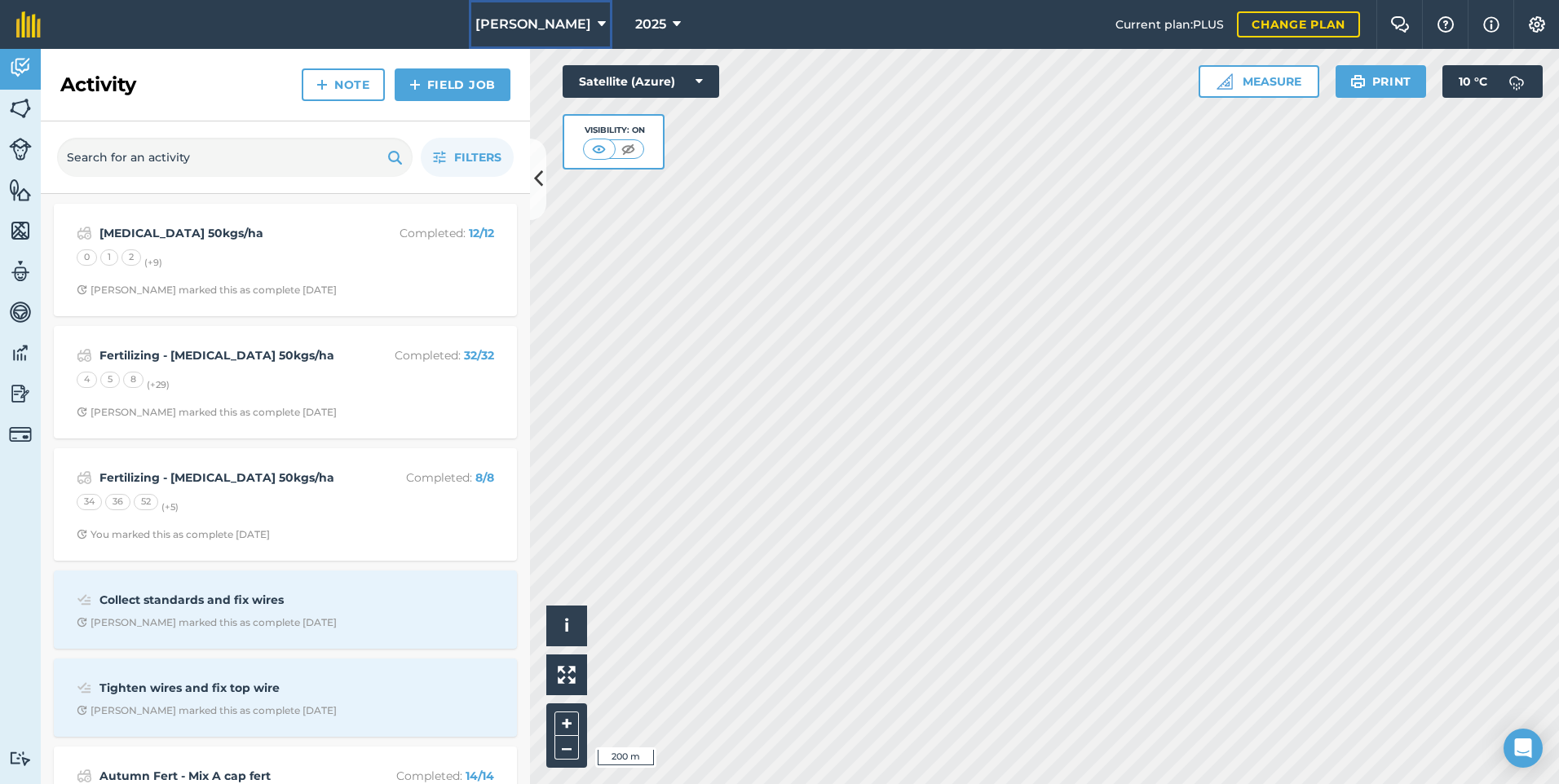 click at bounding box center [602, 24] 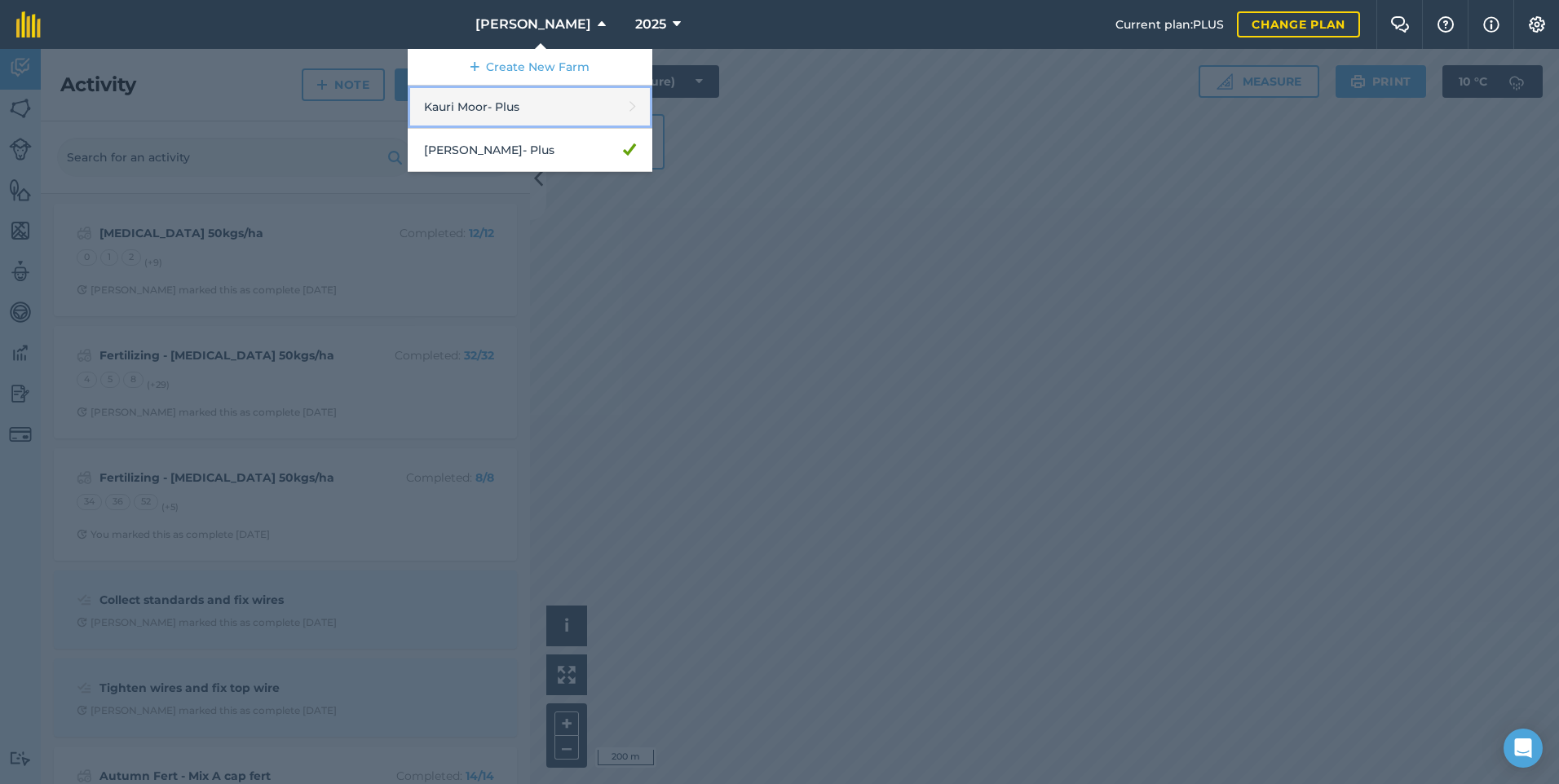 click on "Kauri Moor   - Plus" at bounding box center (530, 107) 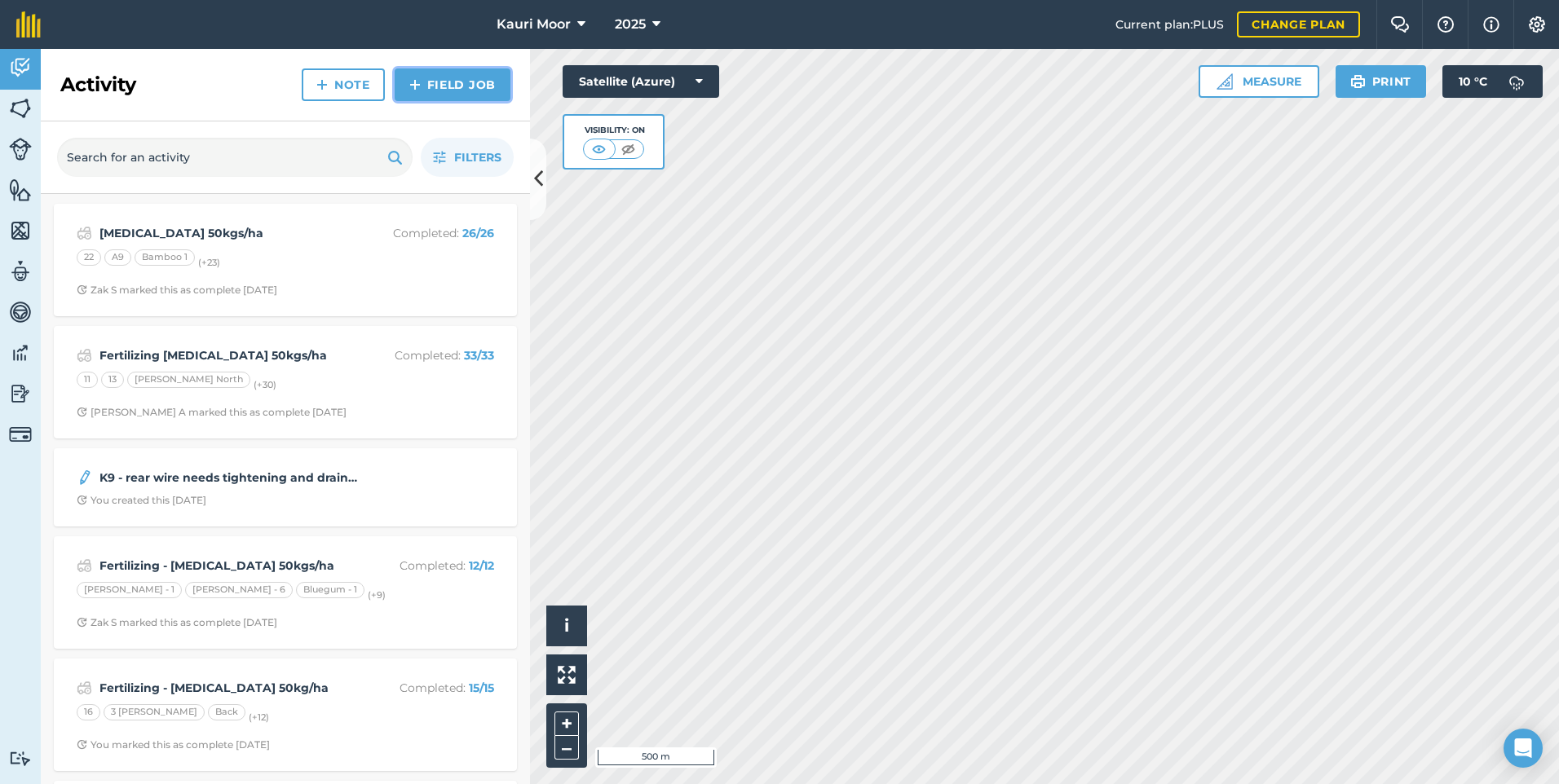 click on "Field Job" at bounding box center [453, 85] 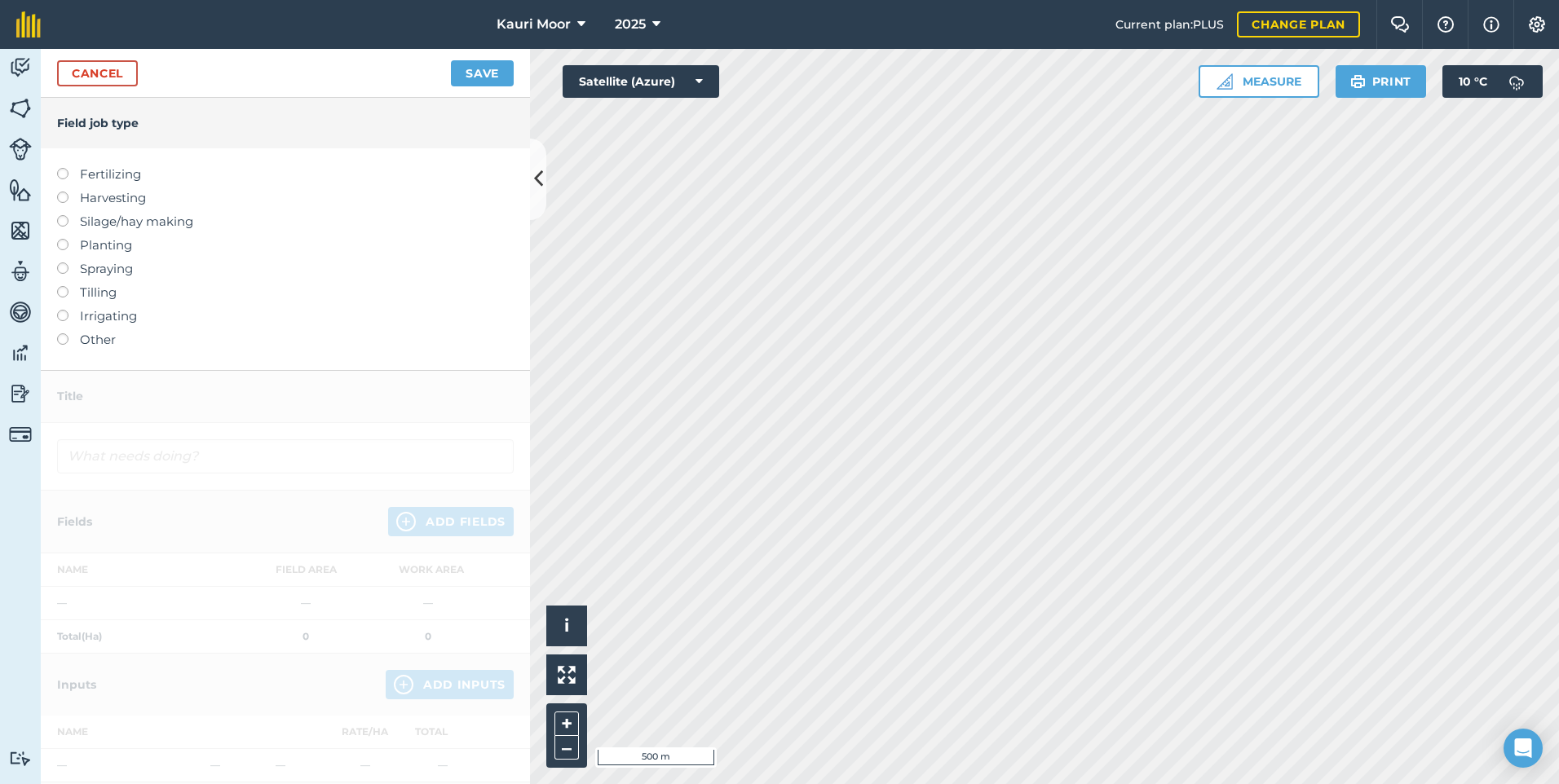 click at bounding box center (68, 168) 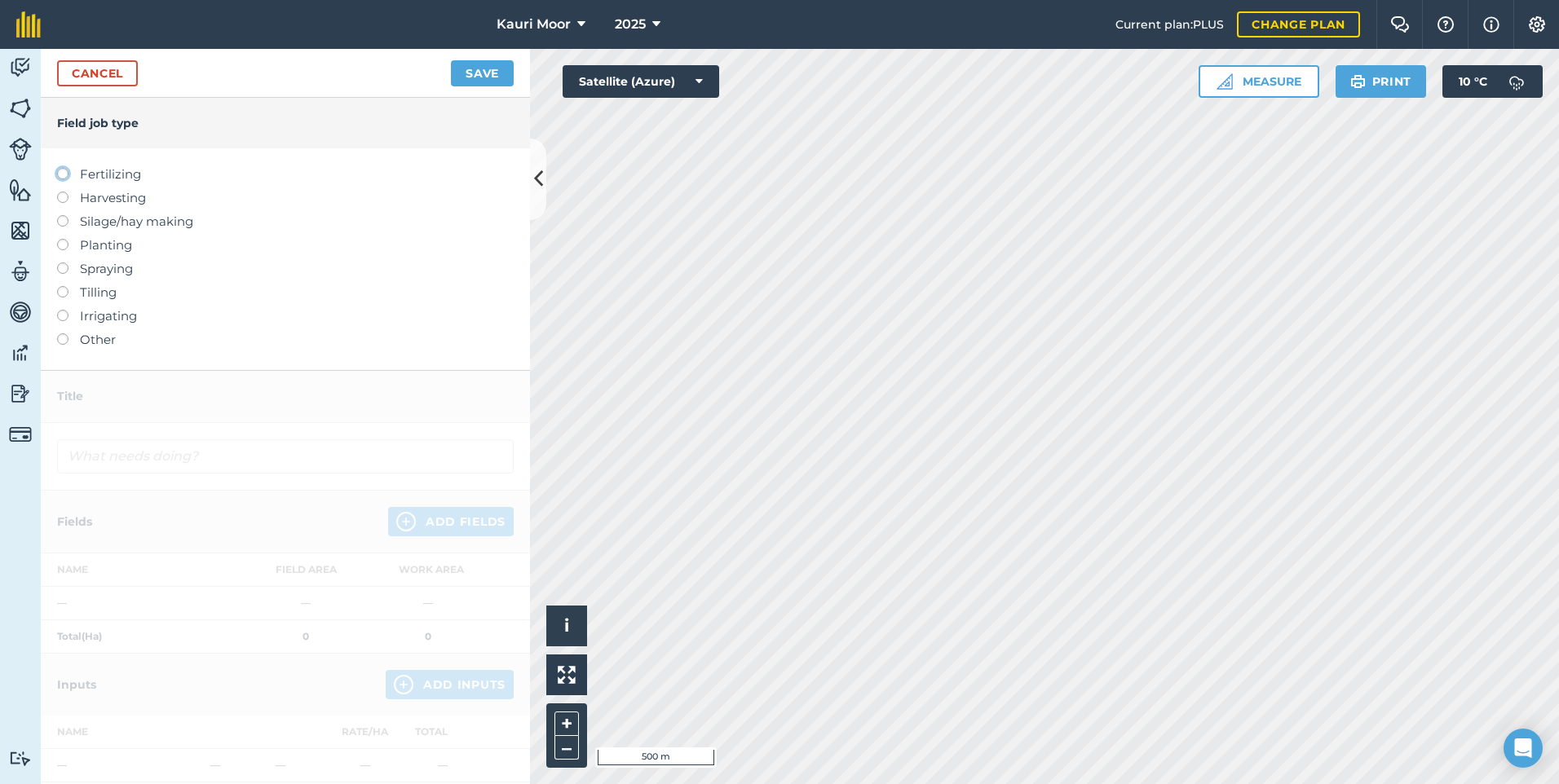 click on "Fertilizing" at bounding box center (-8107, 173) 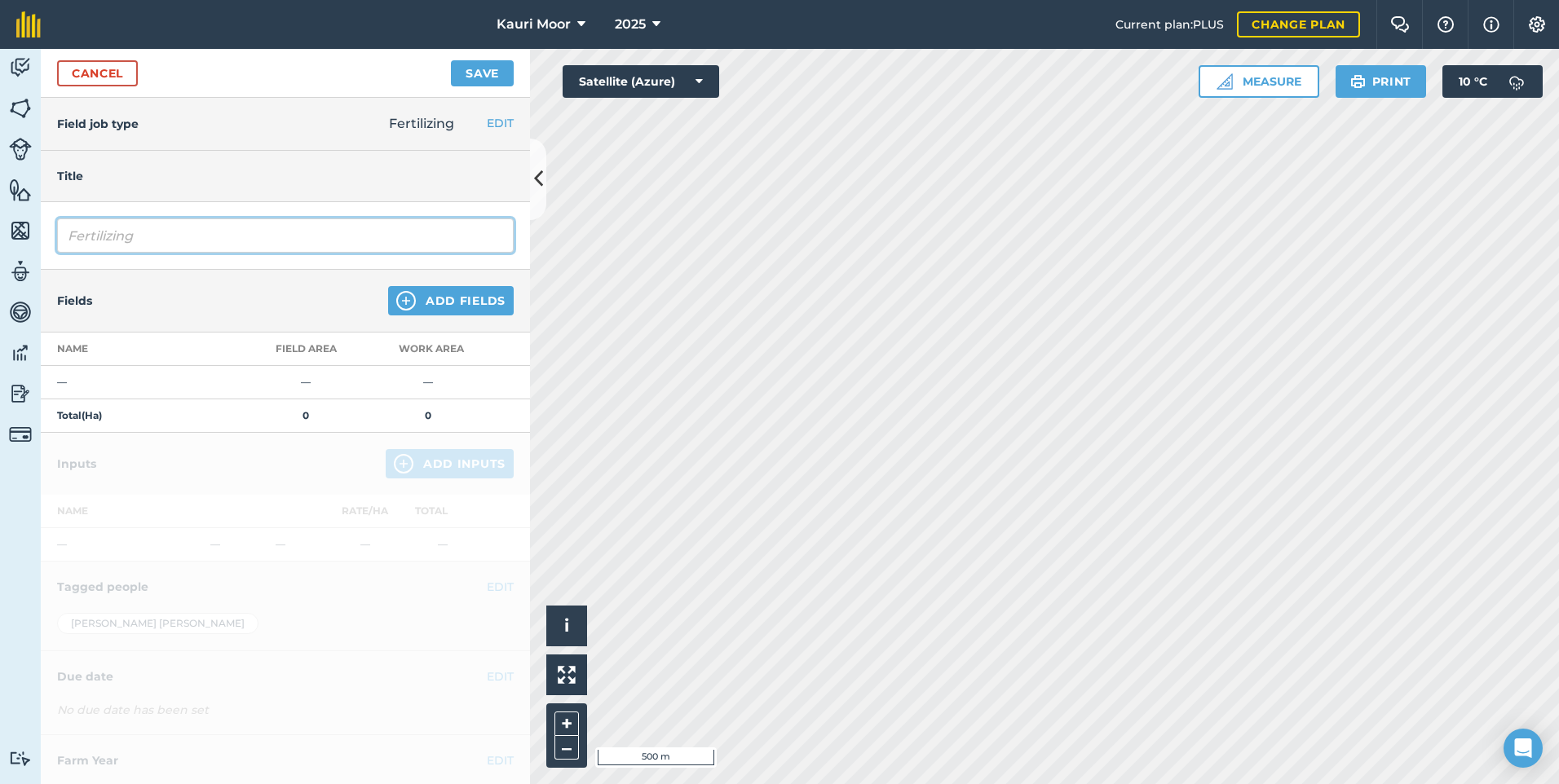 click on "Fertilizing" at bounding box center [285, 236] 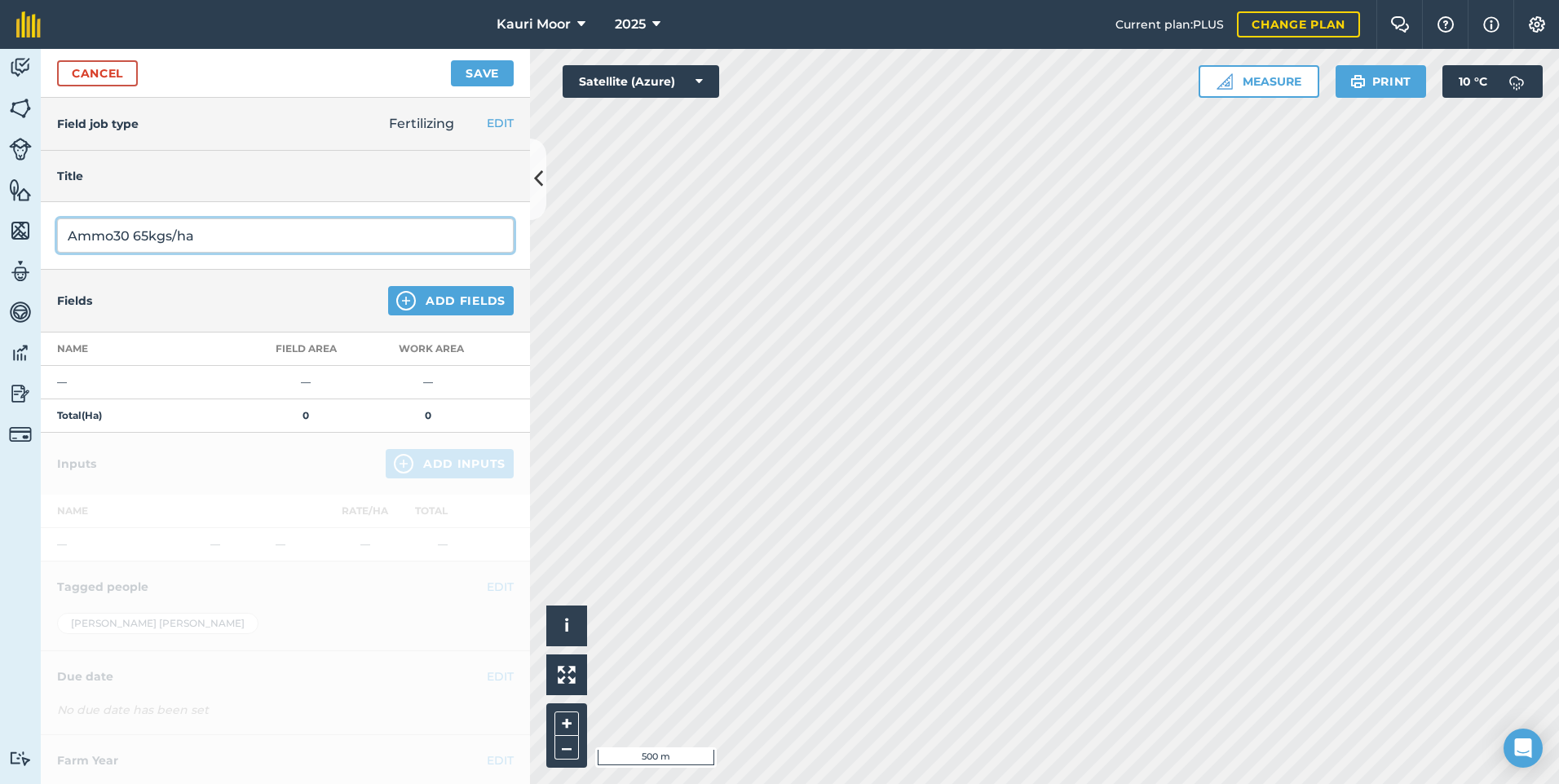 type on "Ammo30 65kgs/ha" 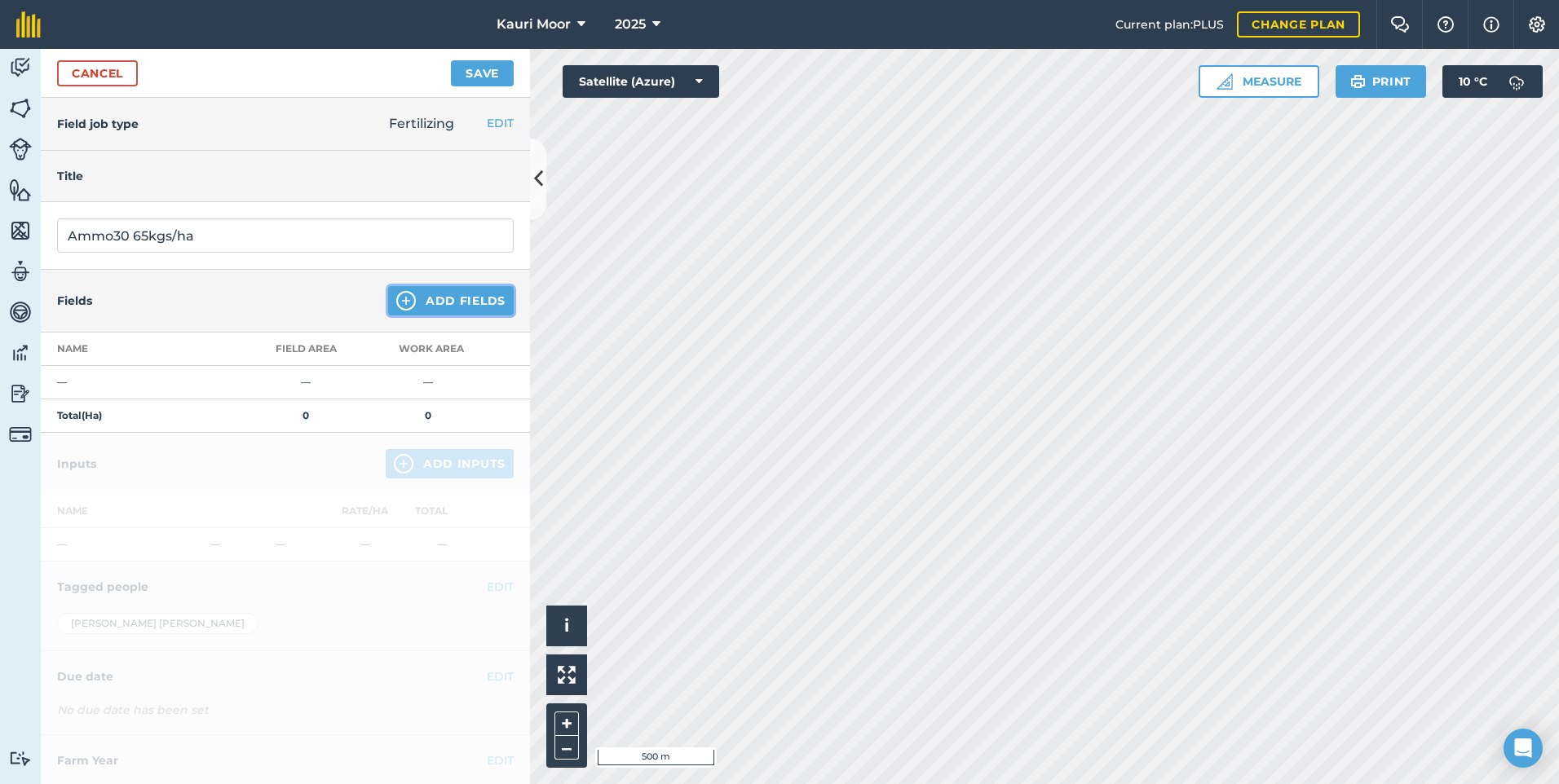 click on "Add Fields" at bounding box center (451, 301) 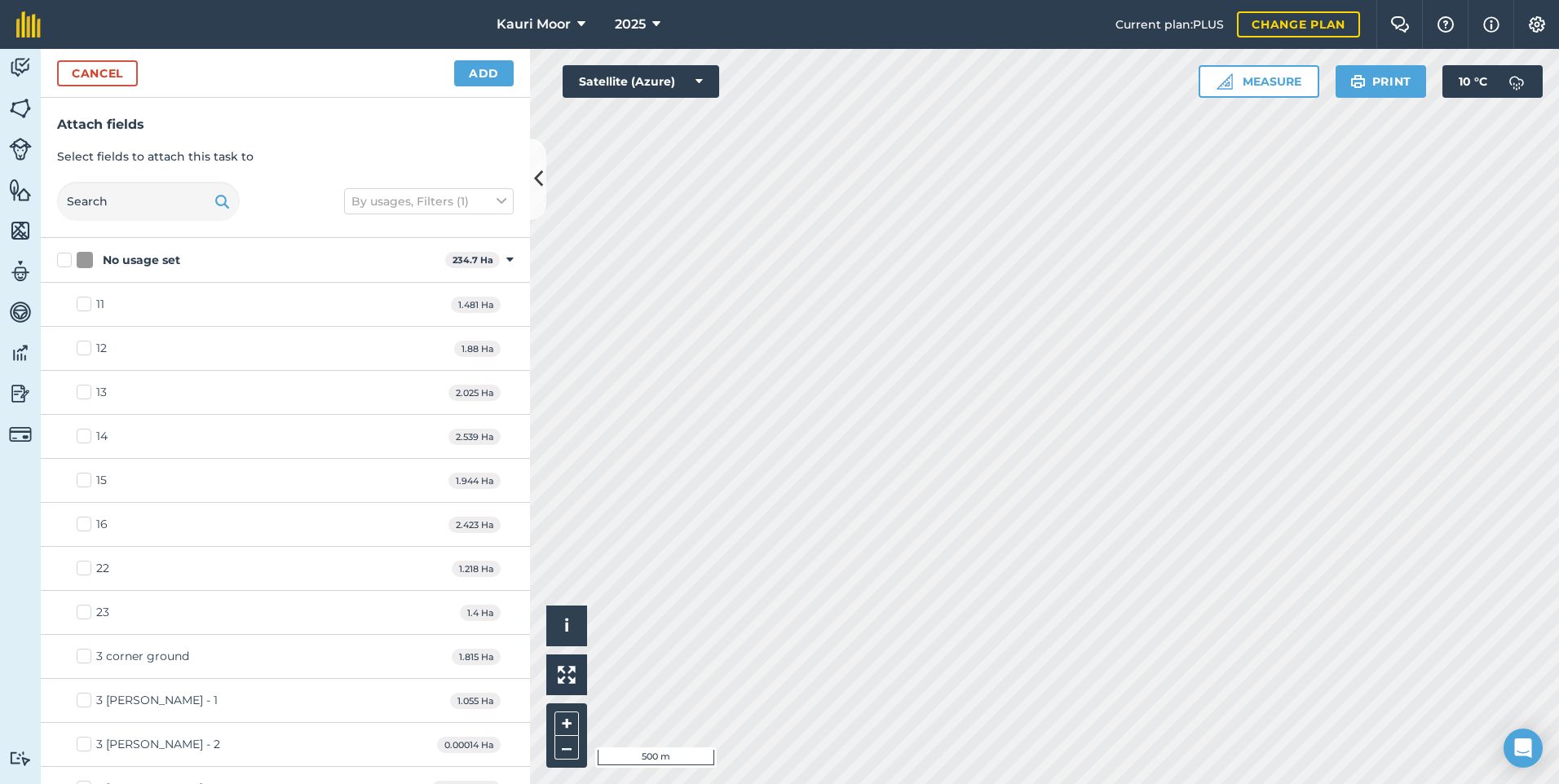 checkbox on "true" 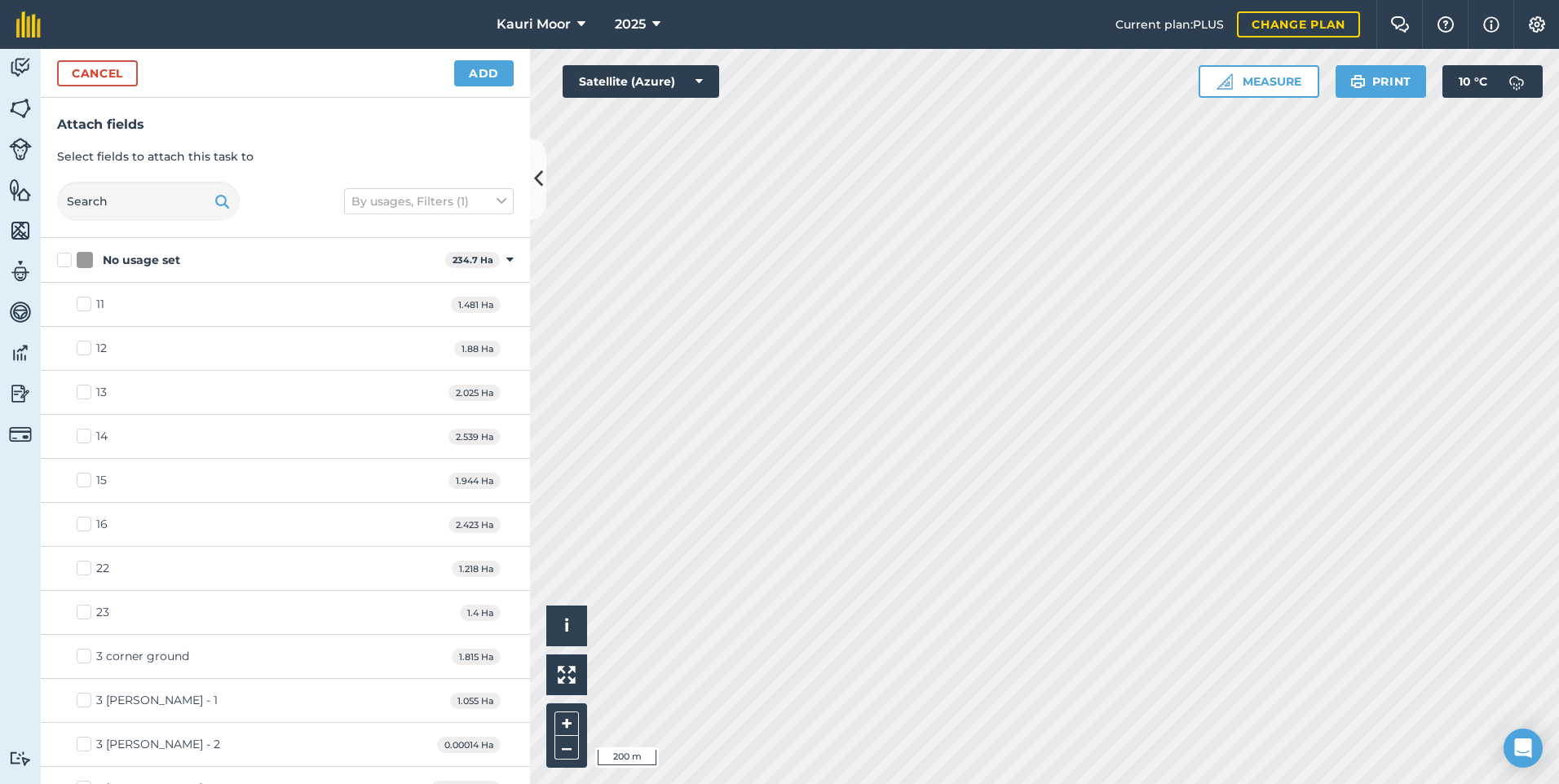 checkbox on "true" 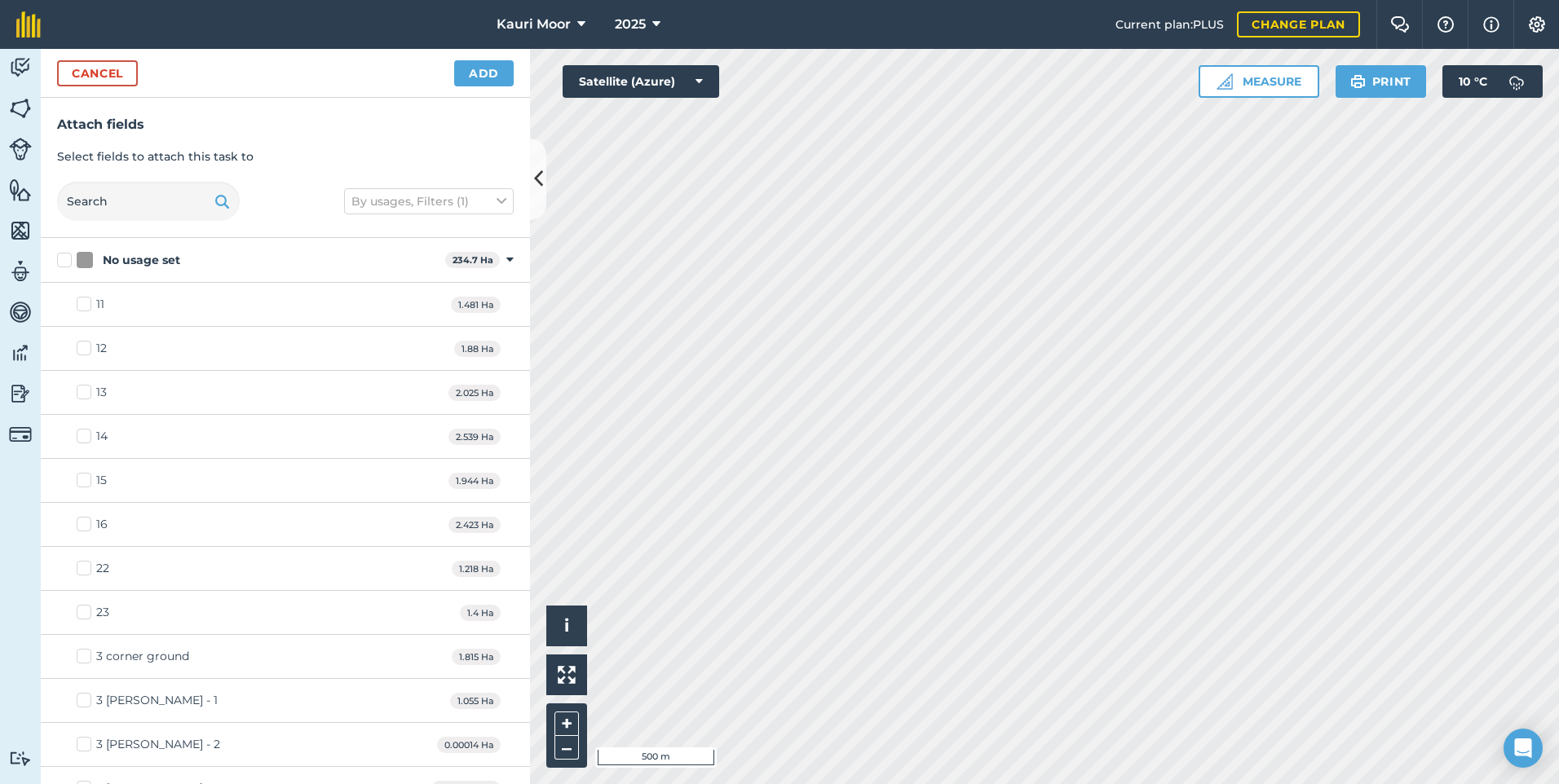 checkbox on "true" 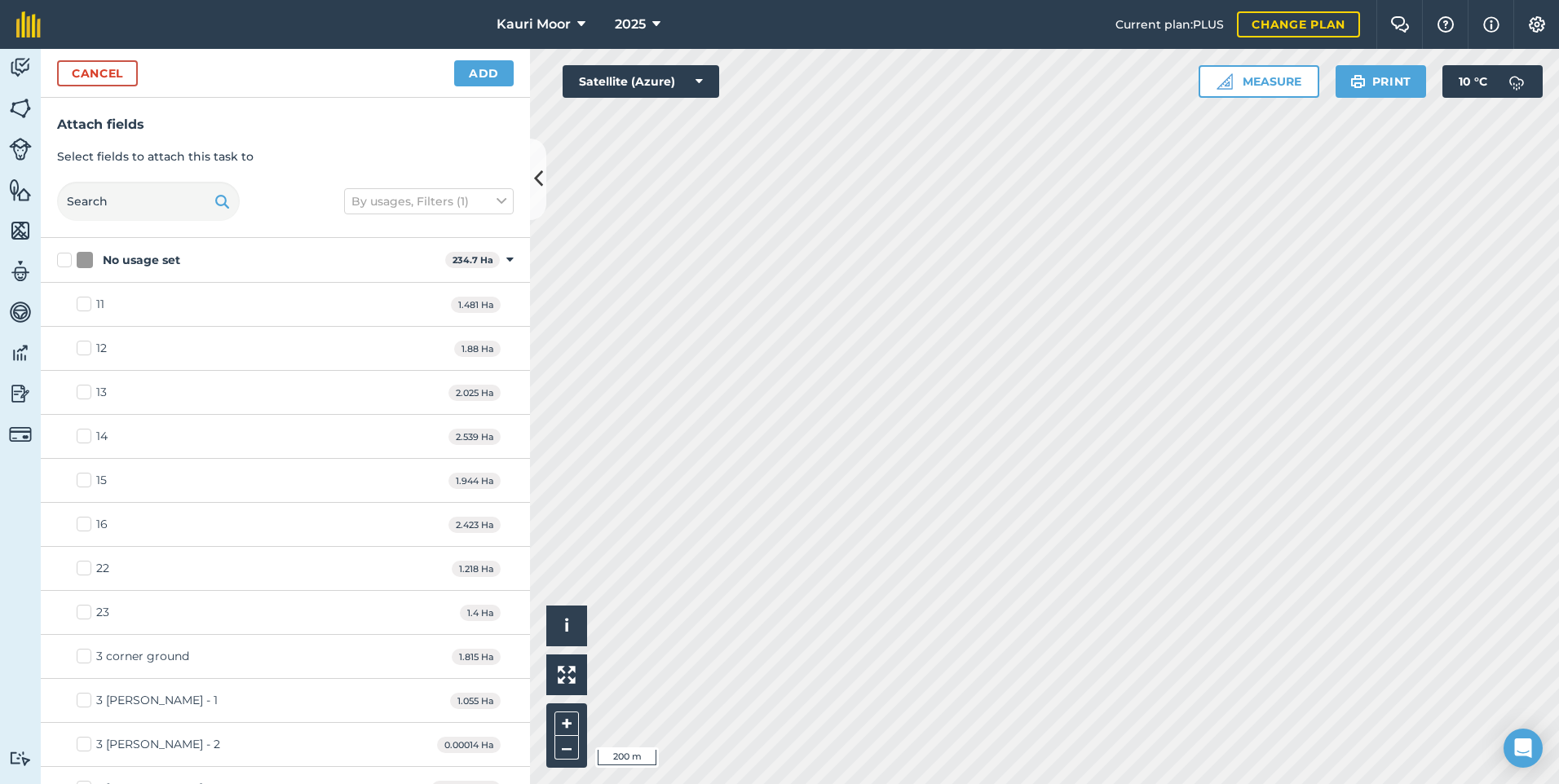 checkbox on "true" 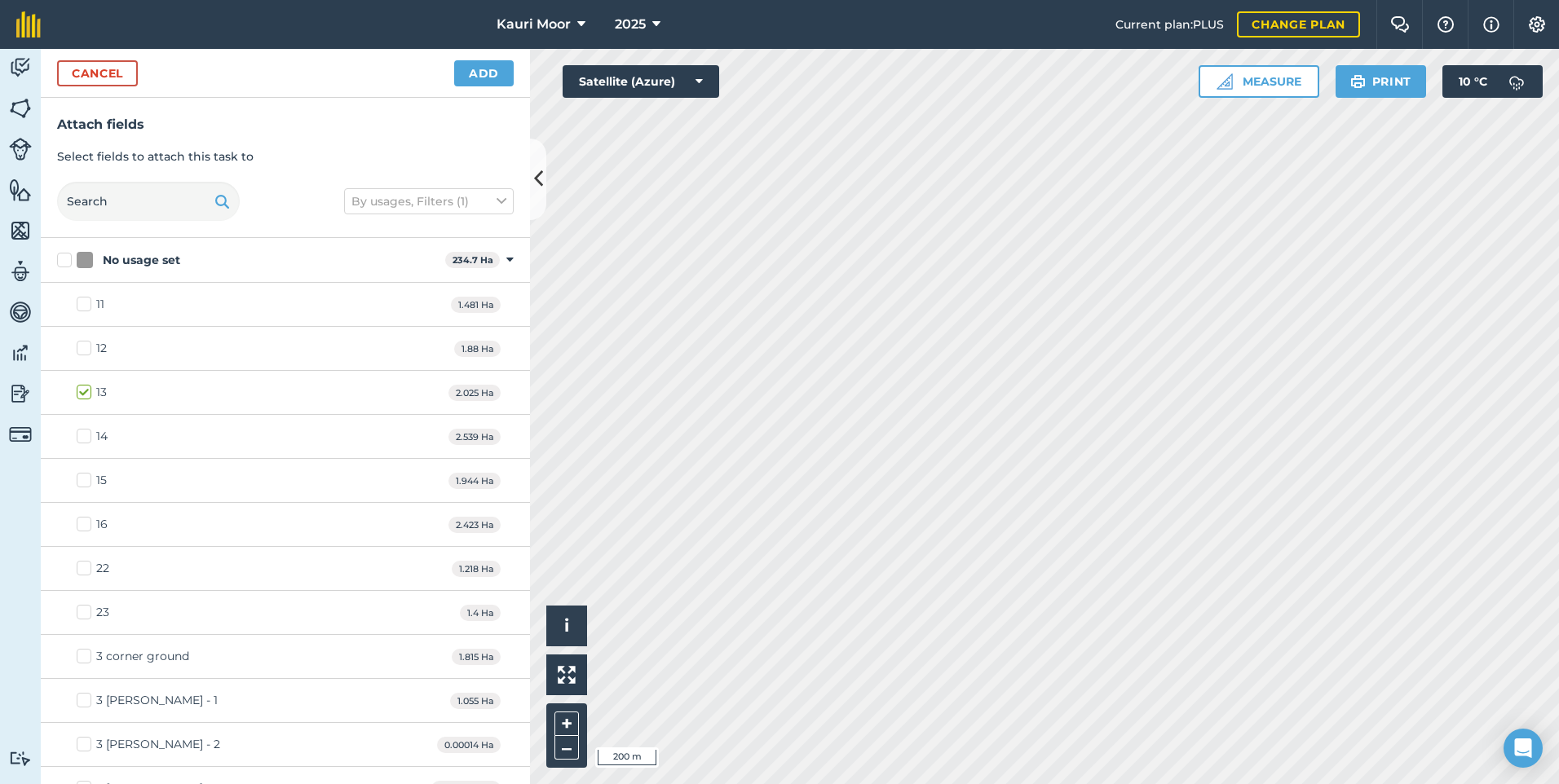 checkbox on "true" 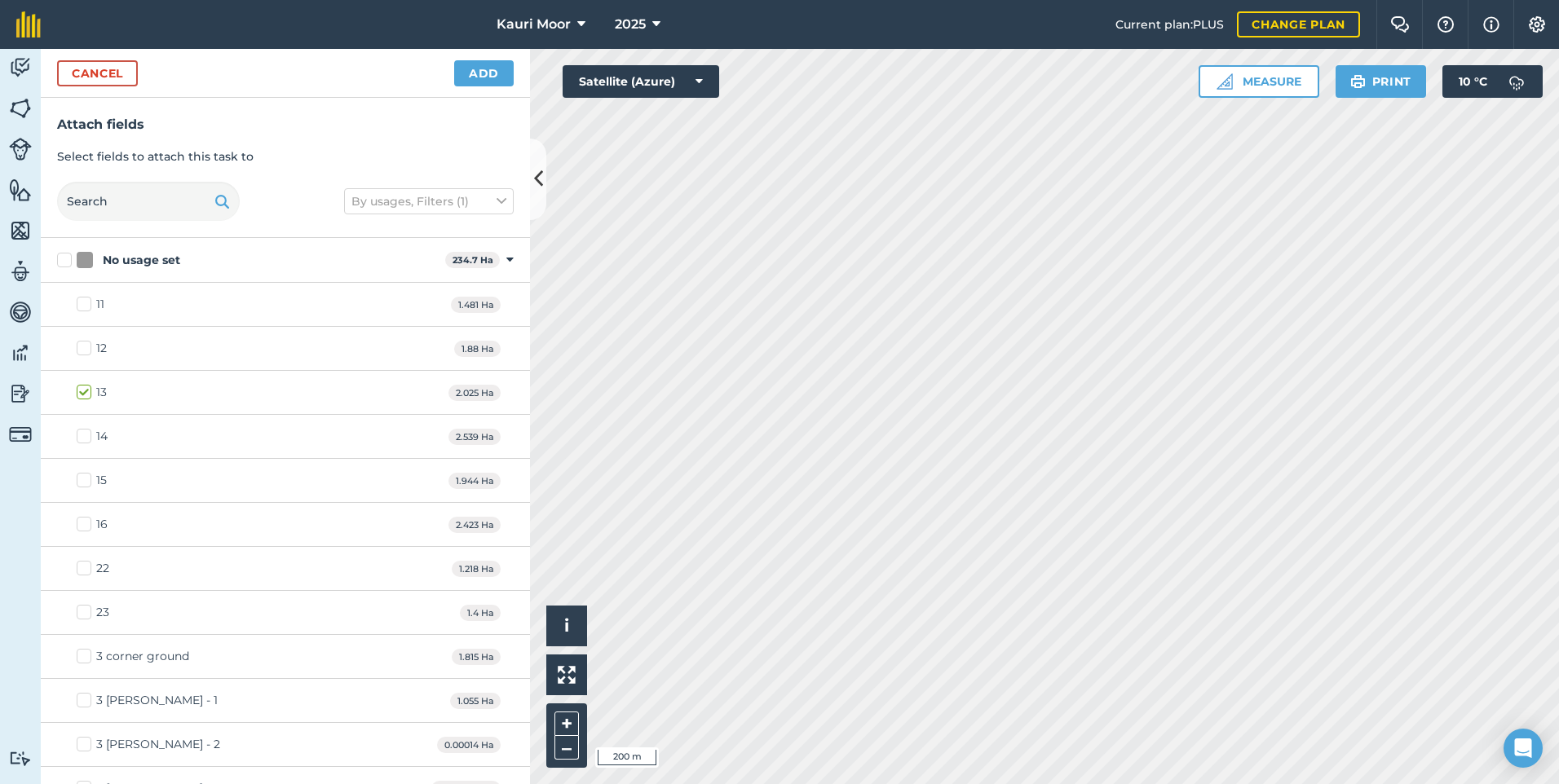 checkbox on "true" 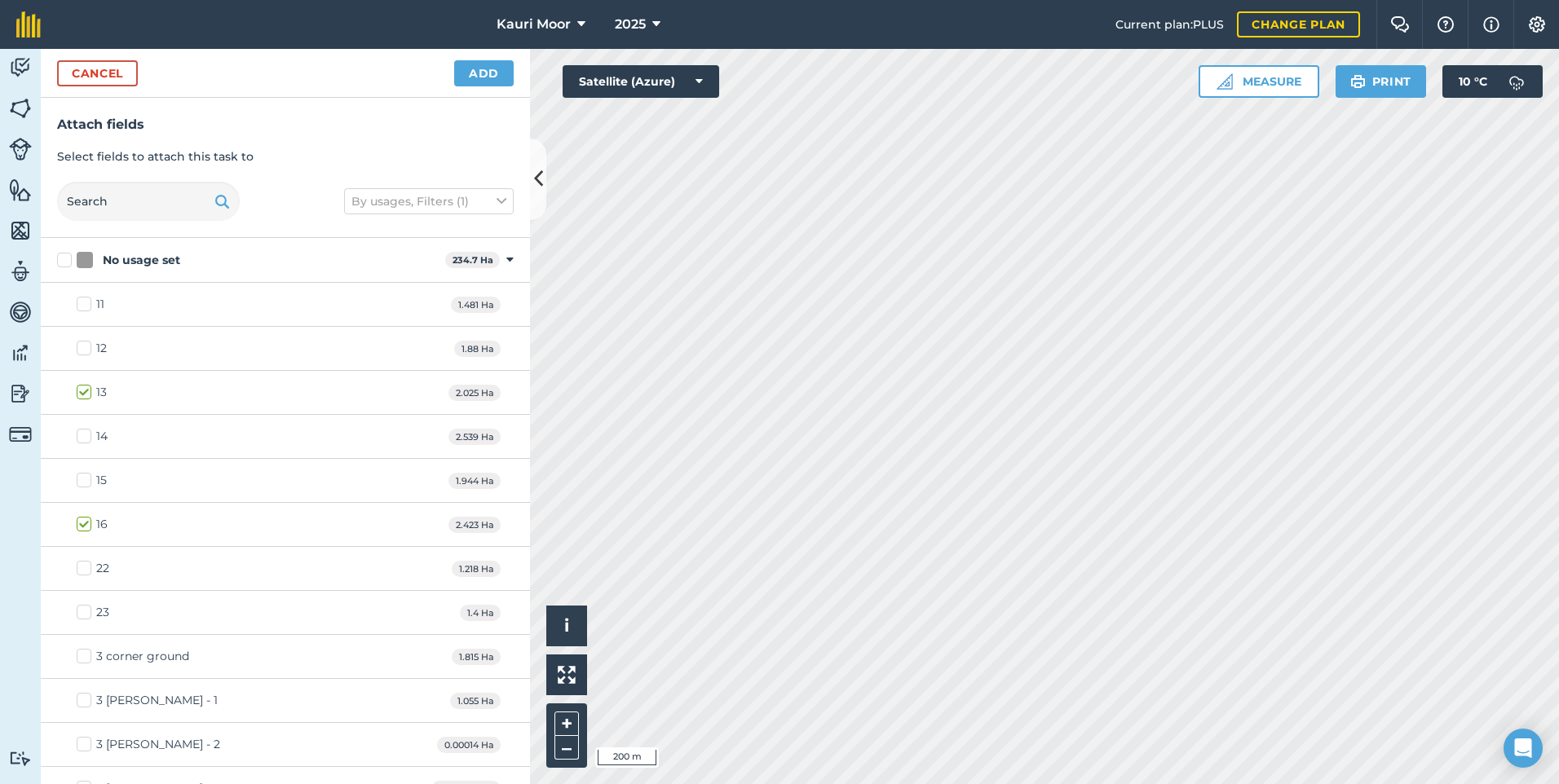 checkbox on "true" 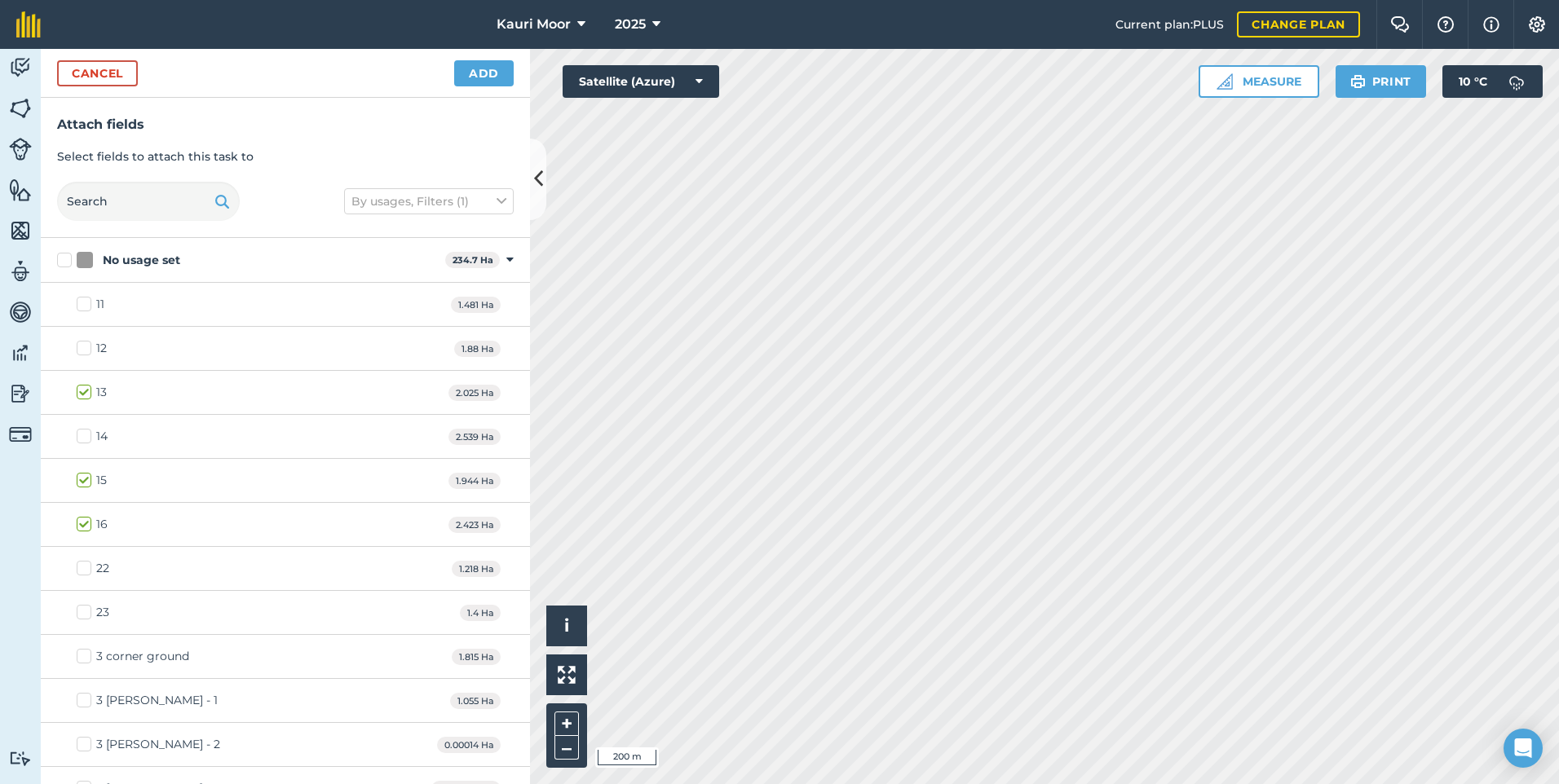 checkbox on "false" 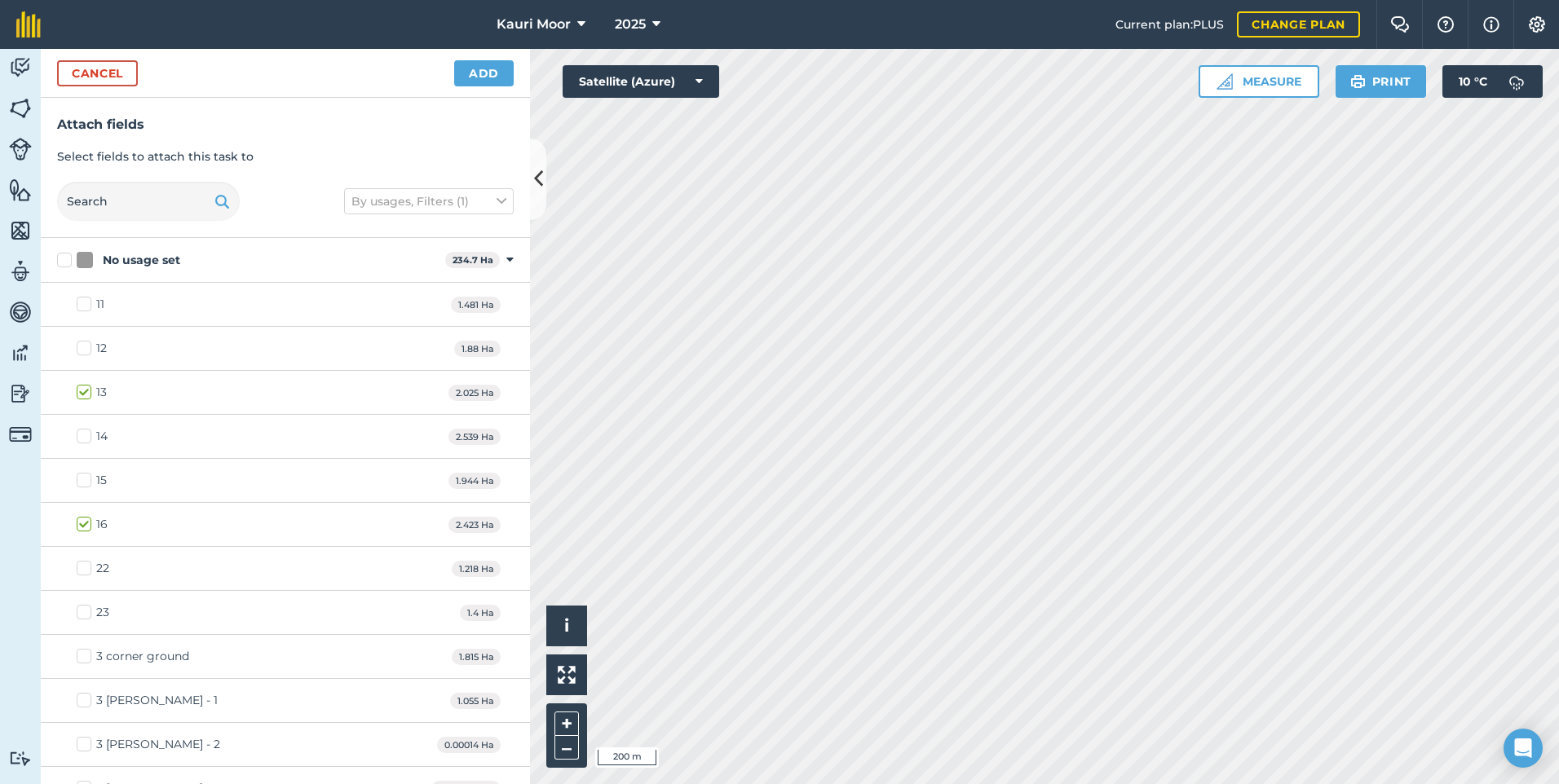 checkbox on "true" 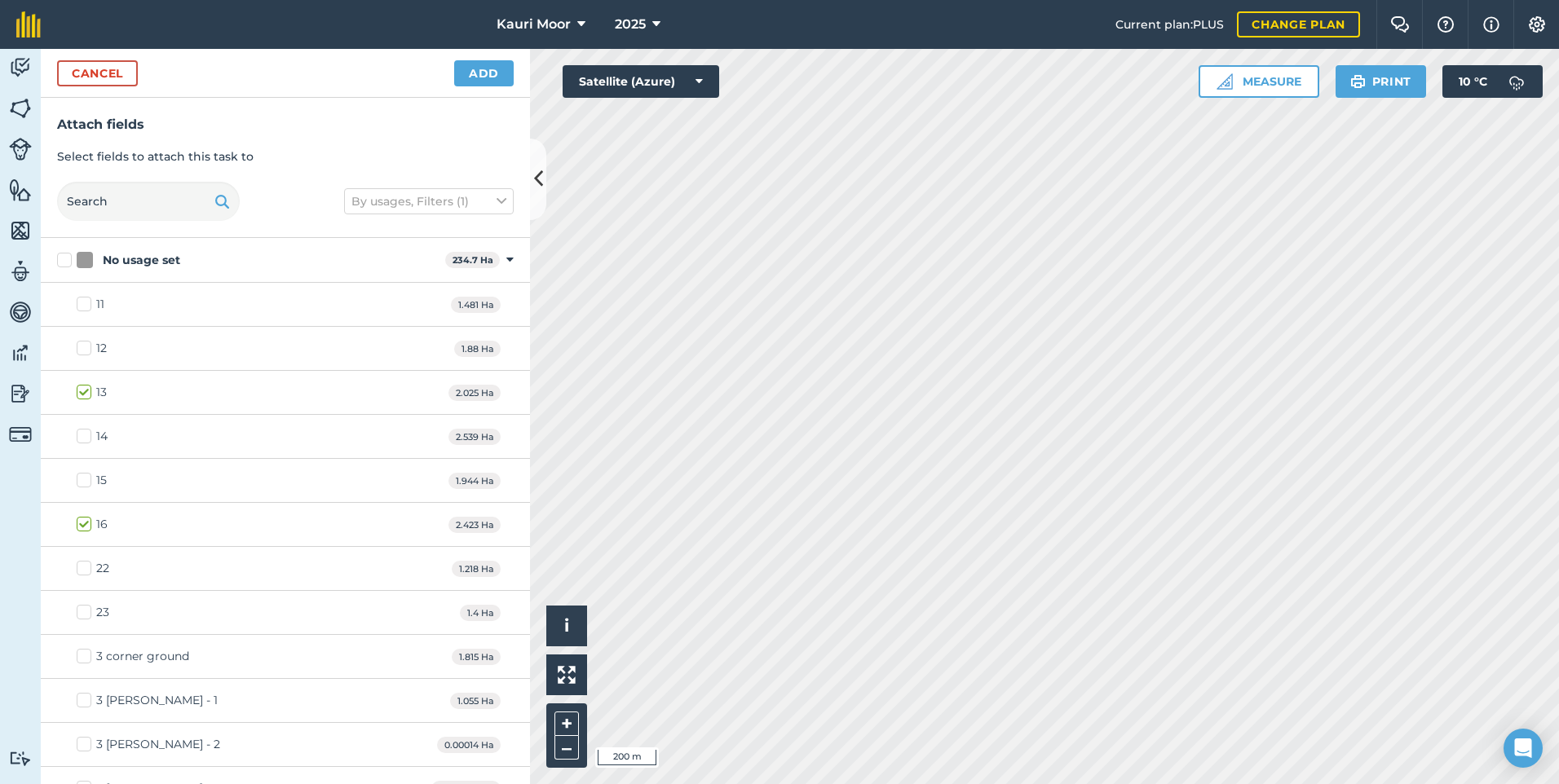checkbox on "true" 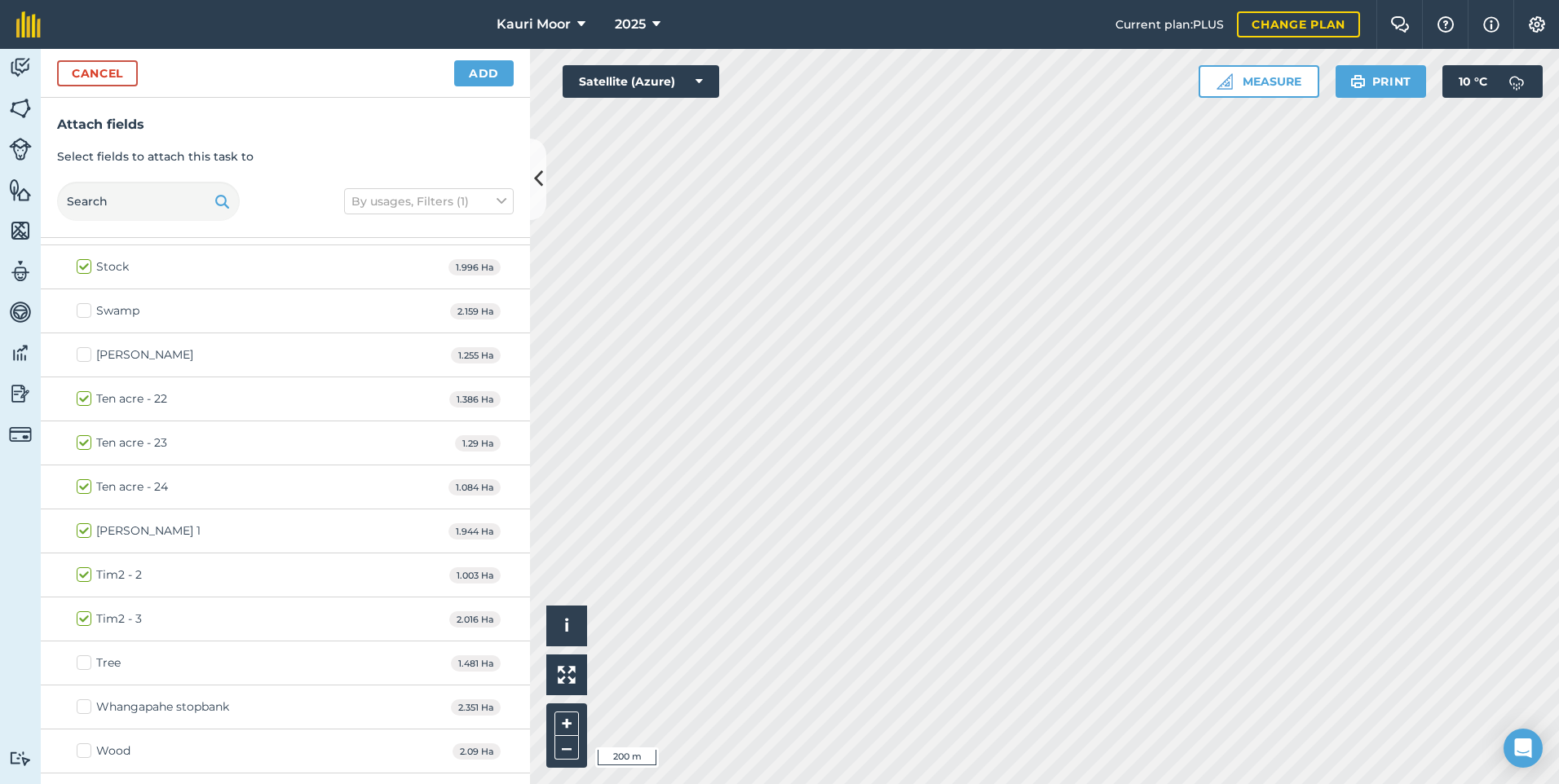 scroll, scrollTop: 6364, scrollLeft: 0, axis: vertical 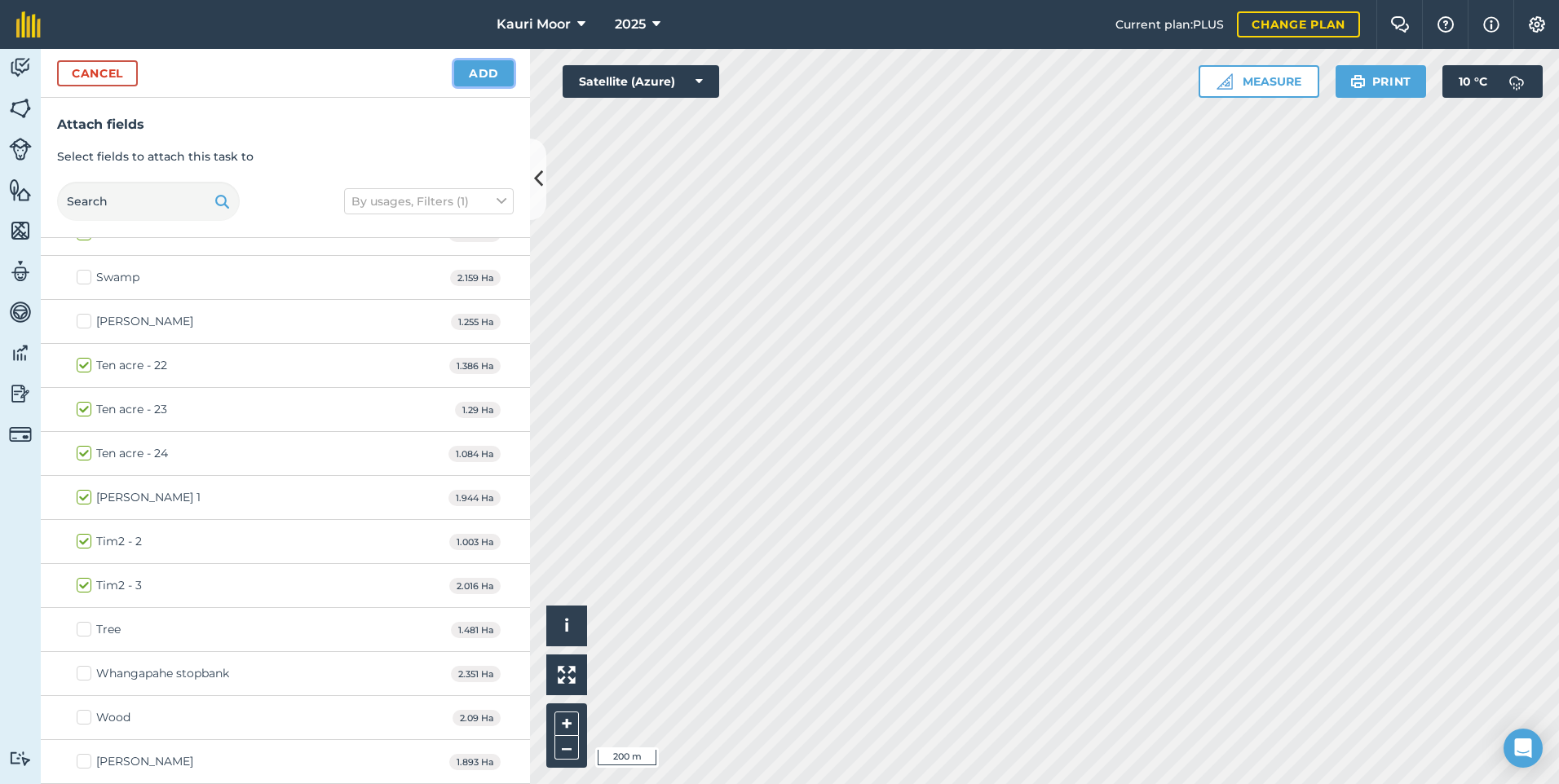 click on "Add" at bounding box center (484, 73) 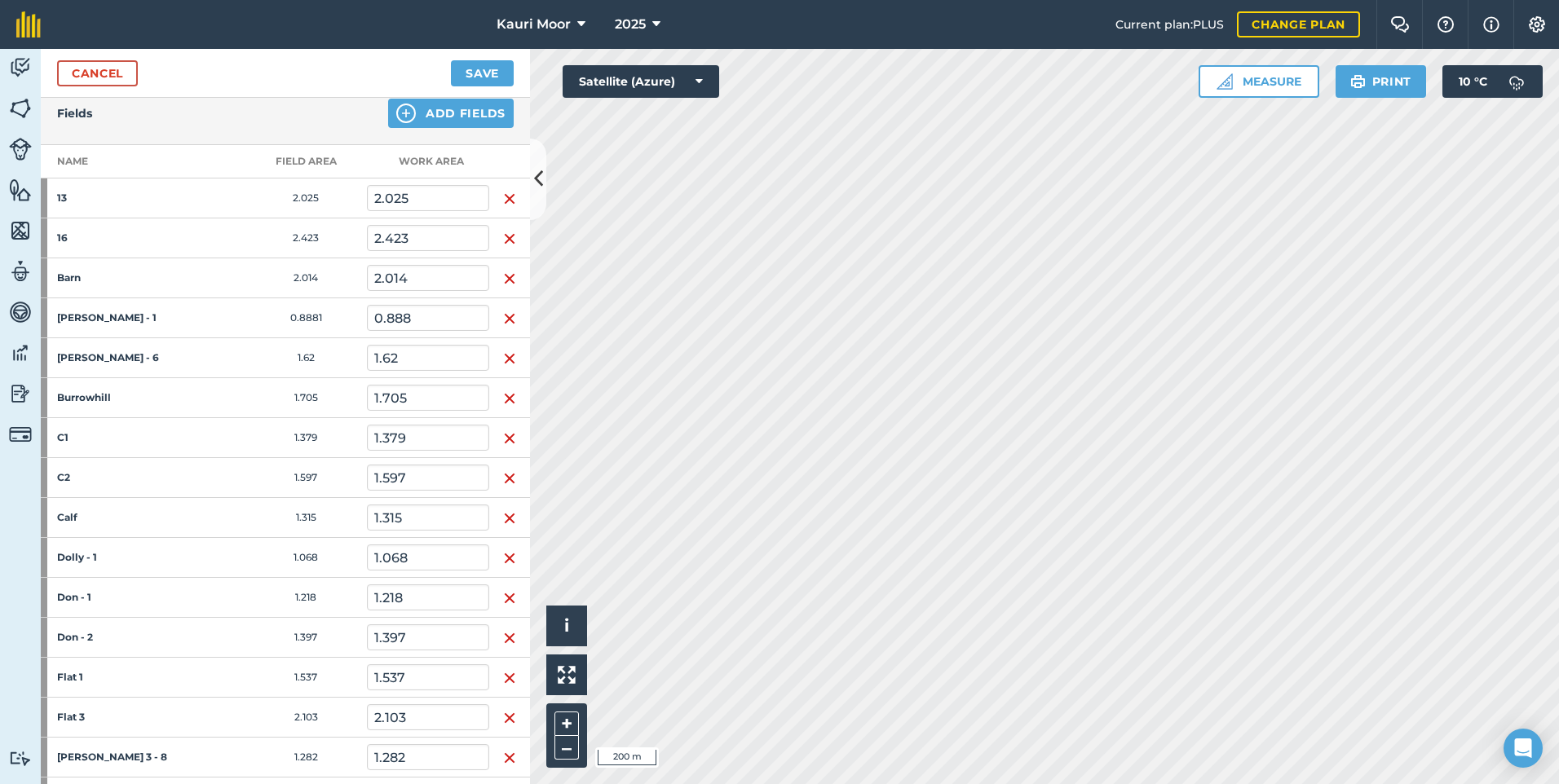 scroll, scrollTop: 0, scrollLeft: 0, axis: both 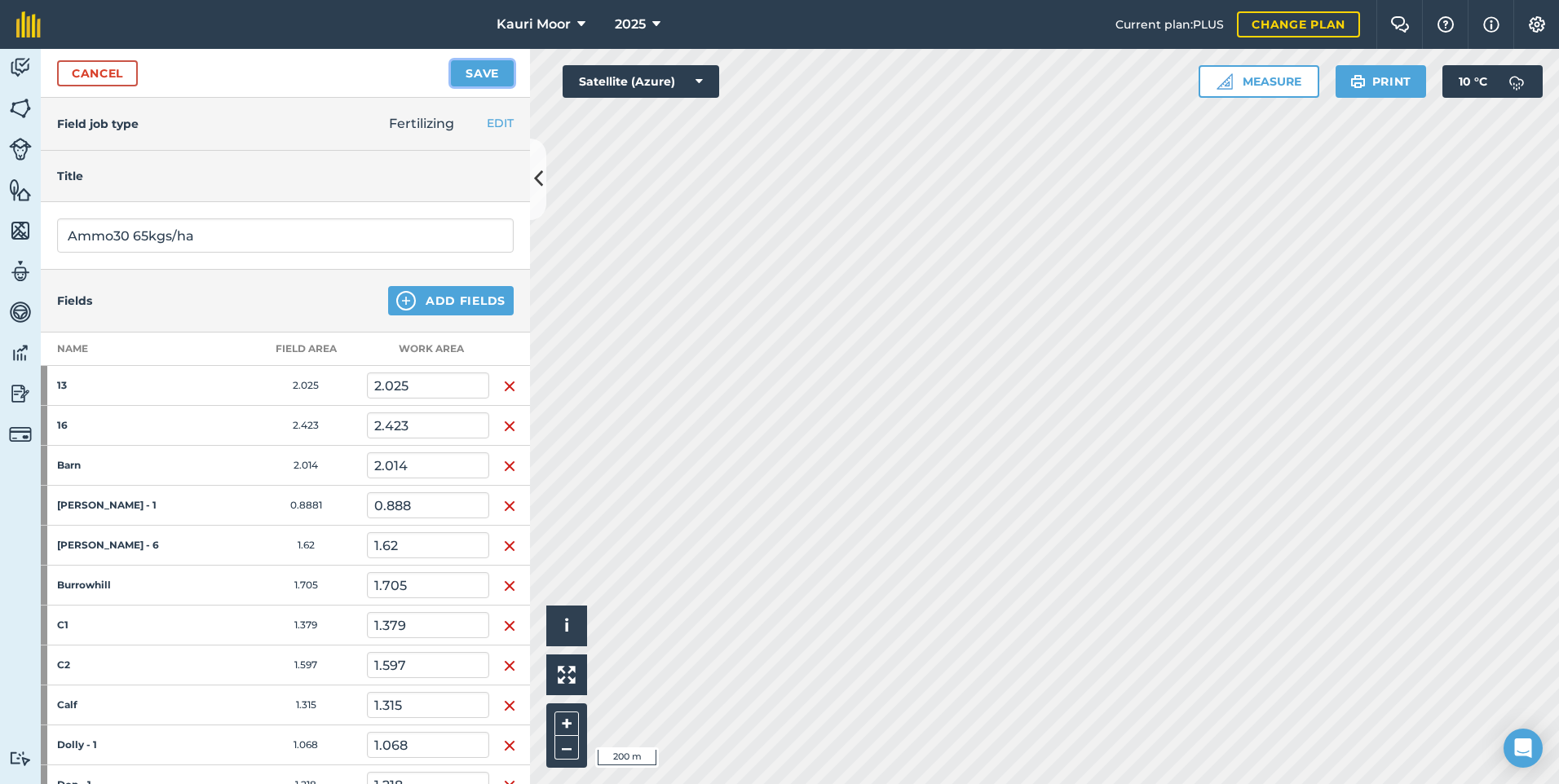 click on "Save" at bounding box center (482, 73) 